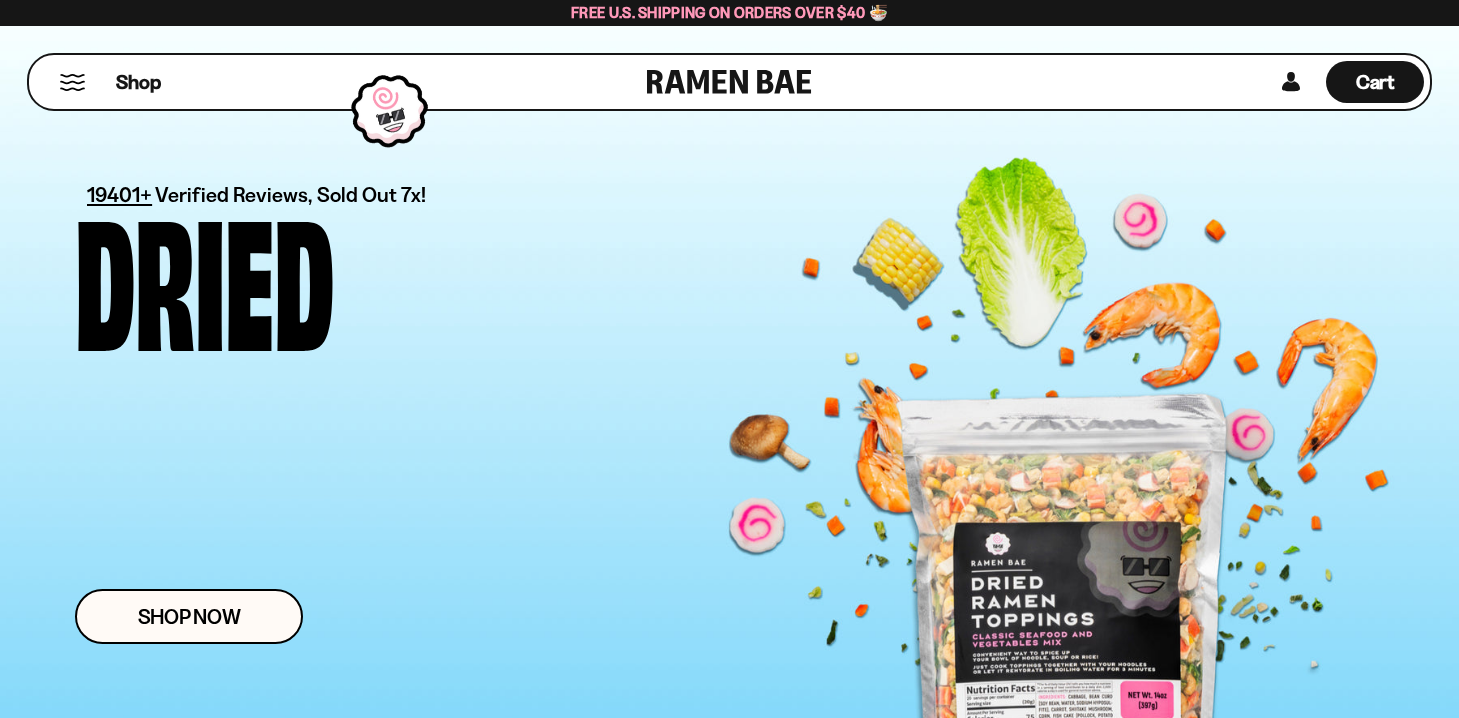scroll, scrollTop: 0, scrollLeft: 0, axis: both 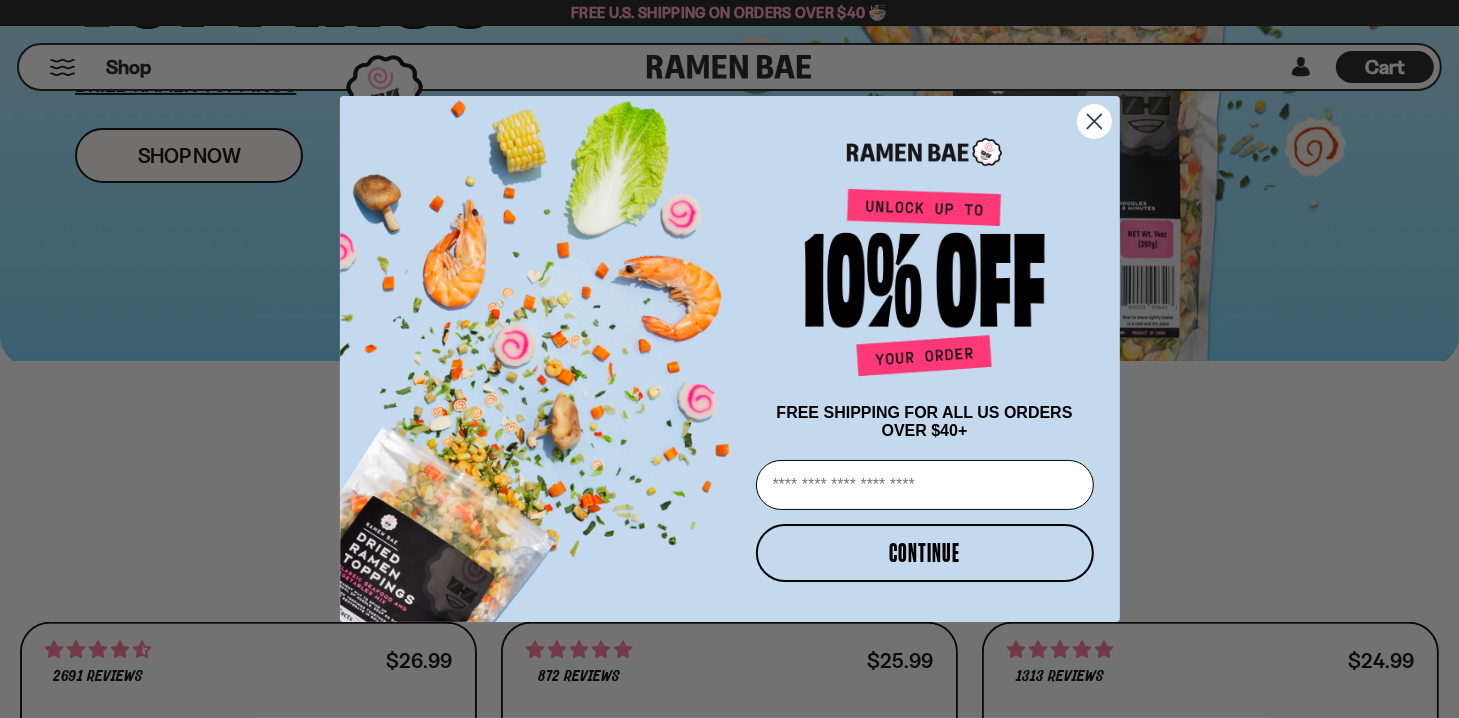click 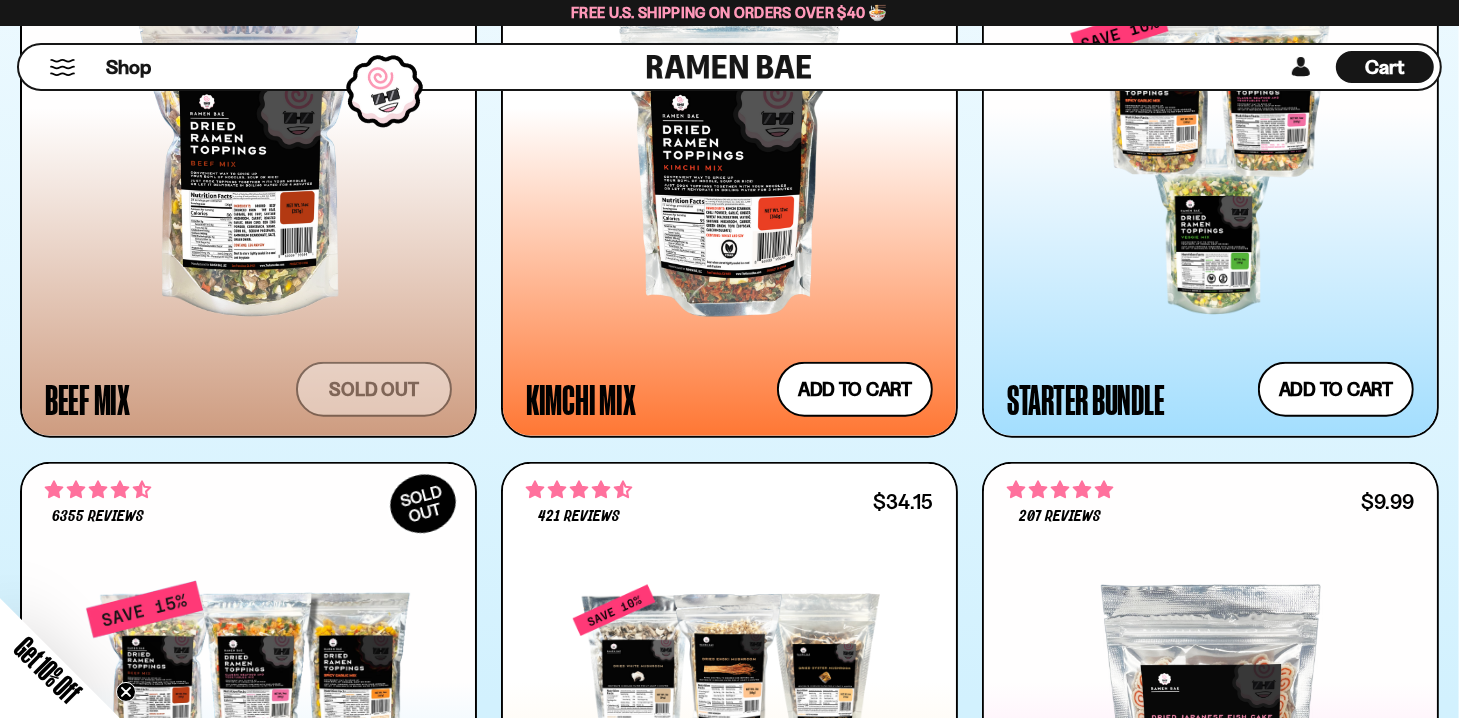 scroll, scrollTop: 1692, scrollLeft: 0, axis: vertical 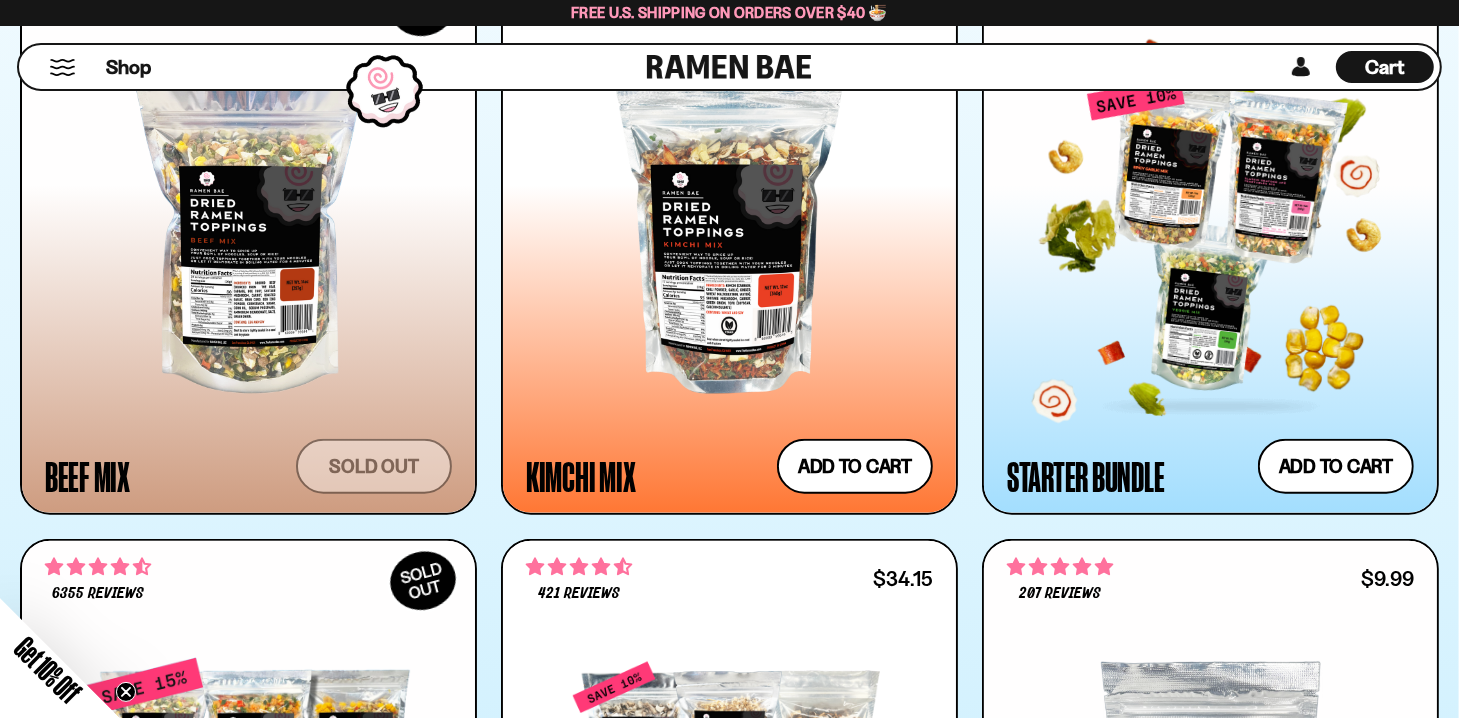 click at bounding box center (1210, 238) 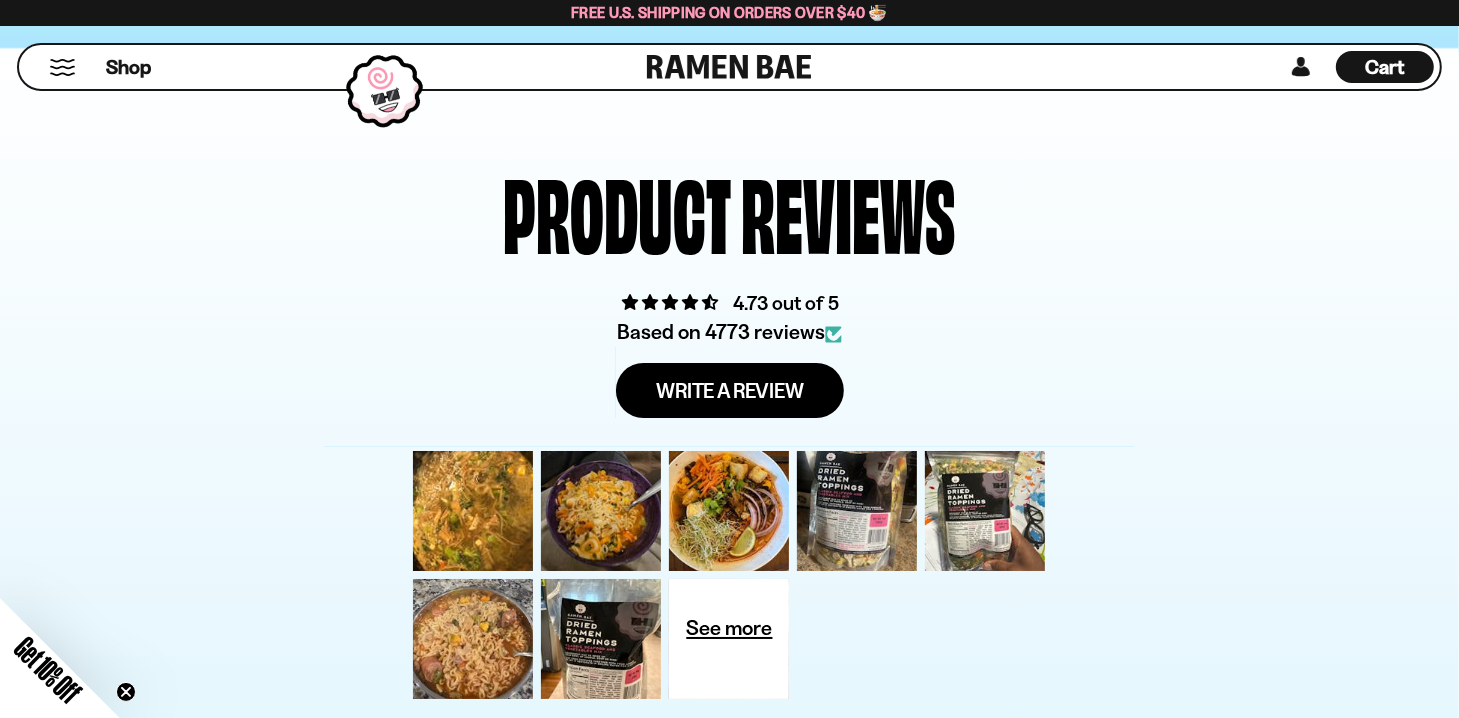 scroll, scrollTop: 6153, scrollLeft: 0, axis: vertical 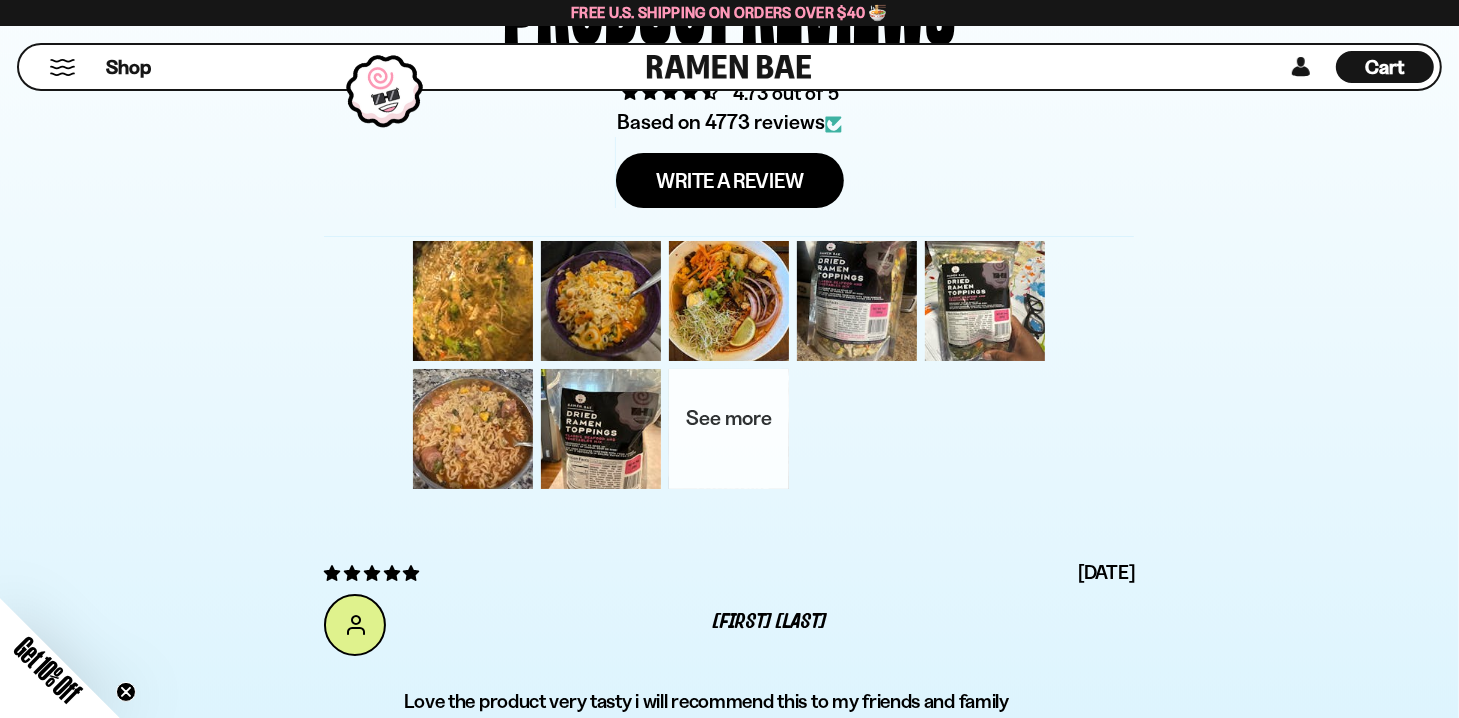 click at bounding box center (729, 429) 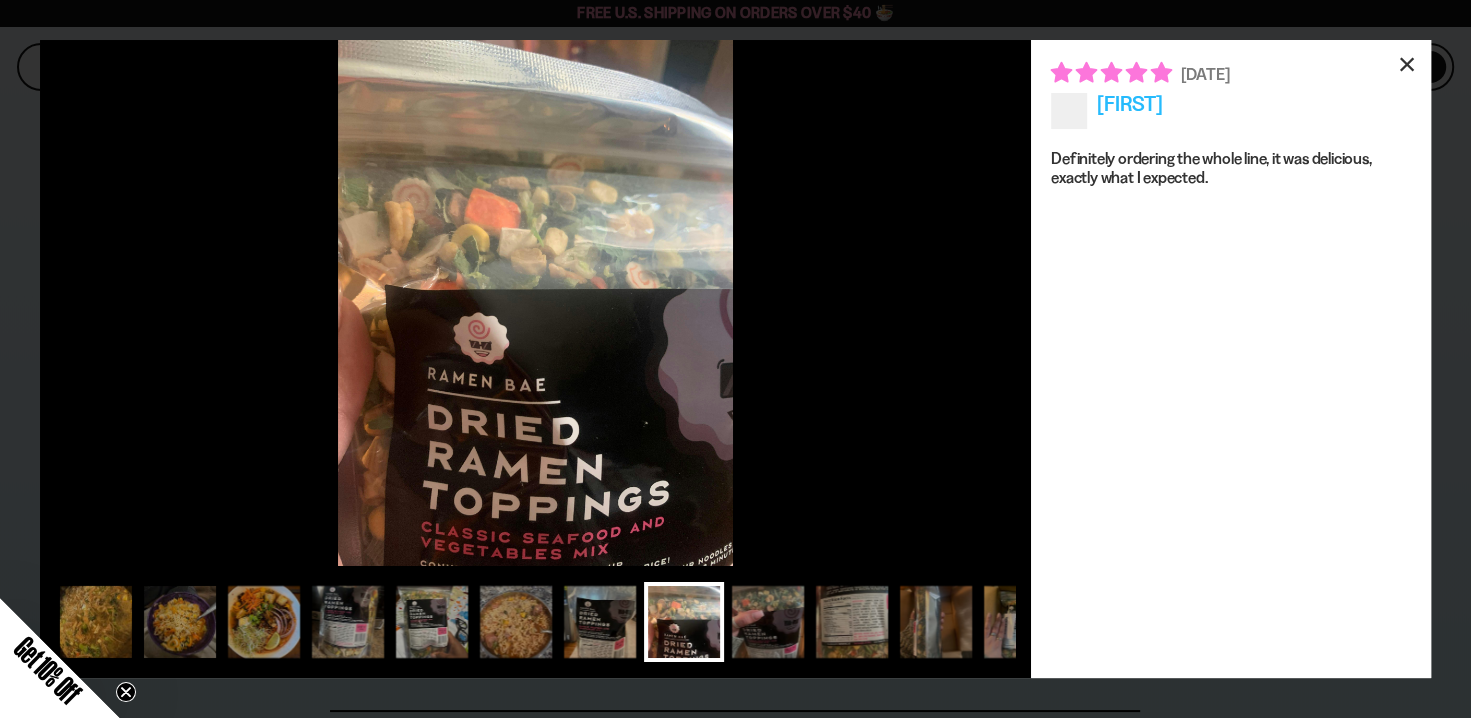 click on "×" at bounding box center [1407, 64] 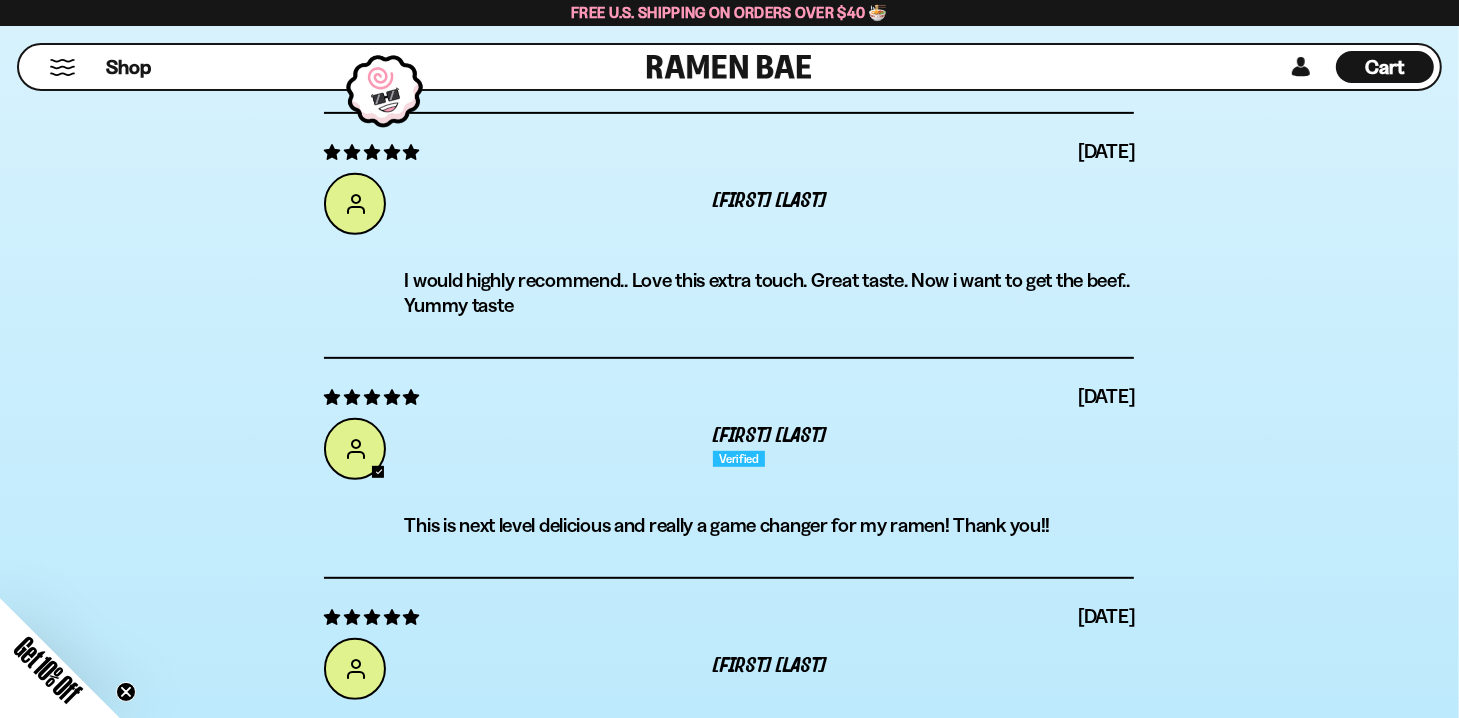 scroll, scrollTop: 6691, scrollLeft: 0, axis: vertical 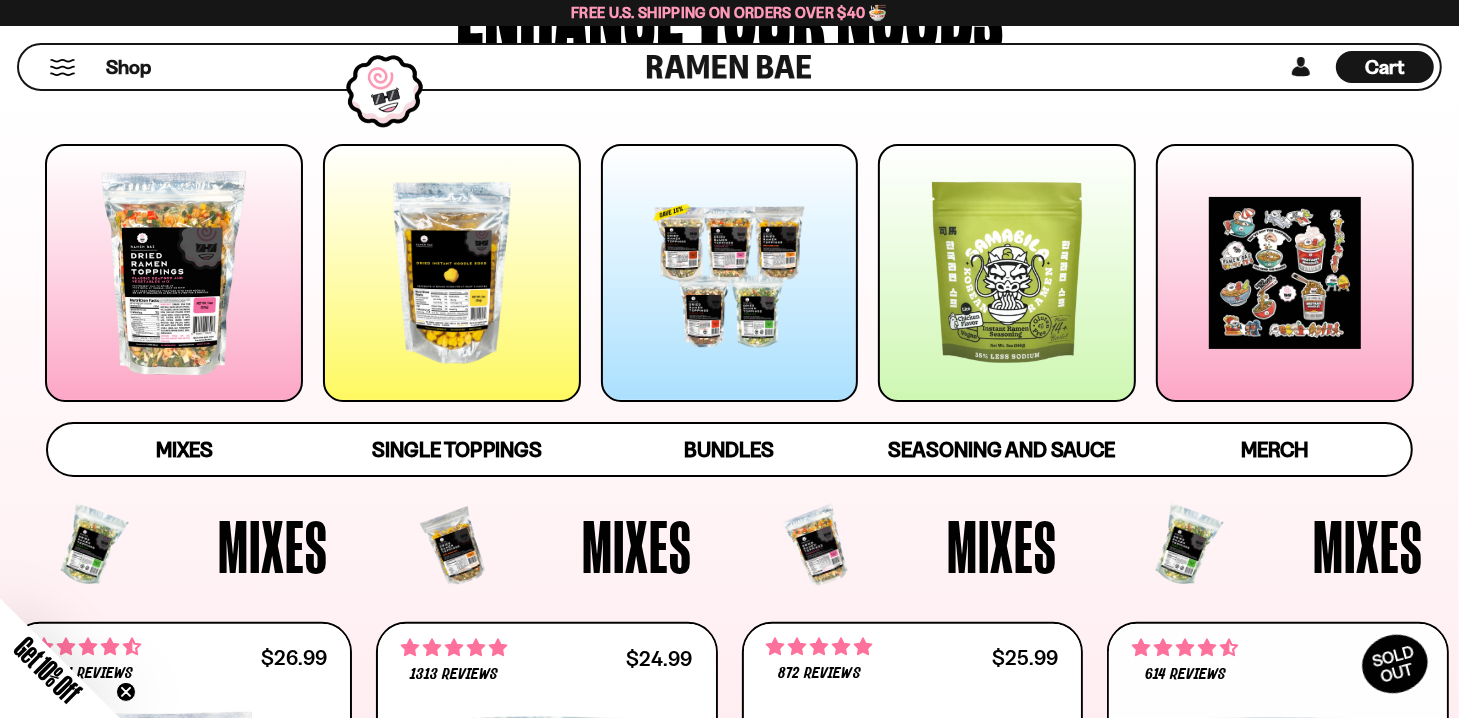 click at bounding box center (730, 273) 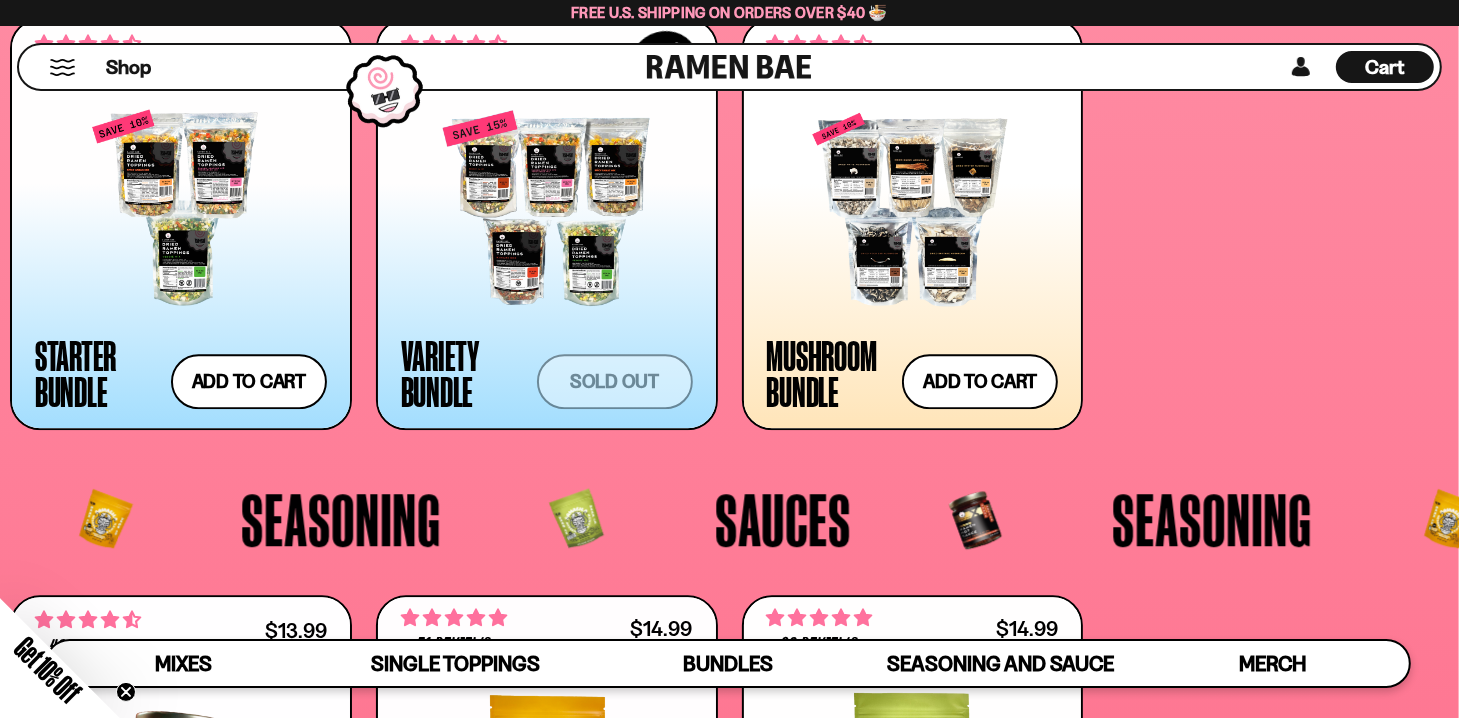 scroll, scrollTop: 4596, scrollLeft: 0, axis: vertical 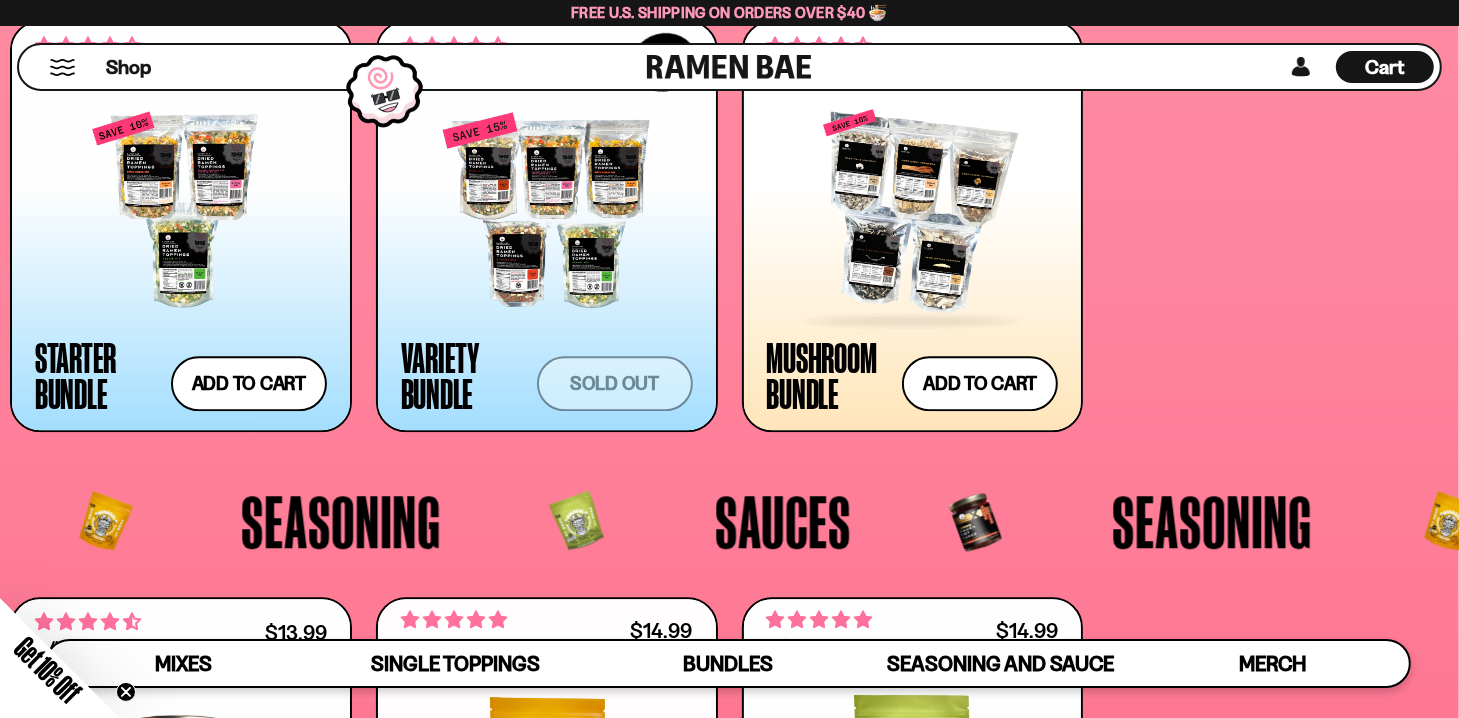 click at bounding box center [913, 210] 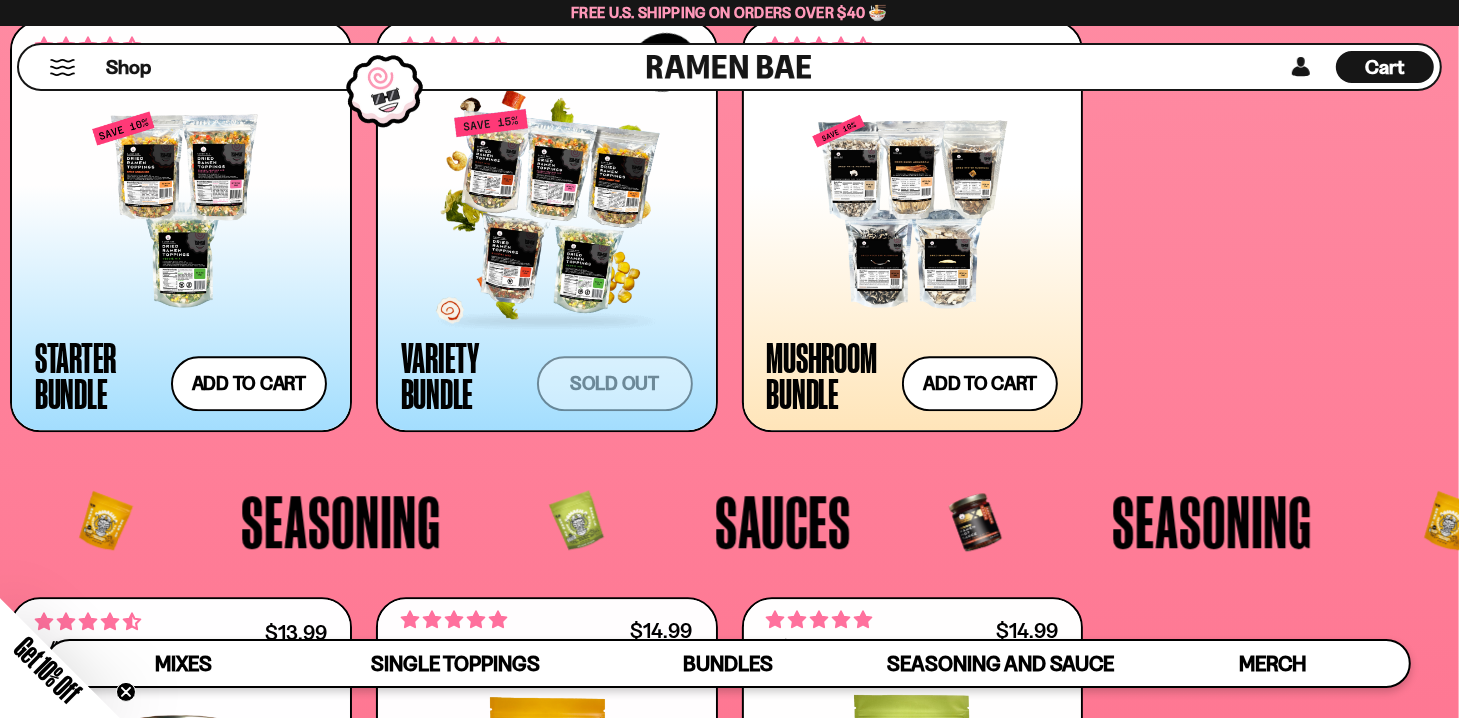 click at bounding box center [547, 210] 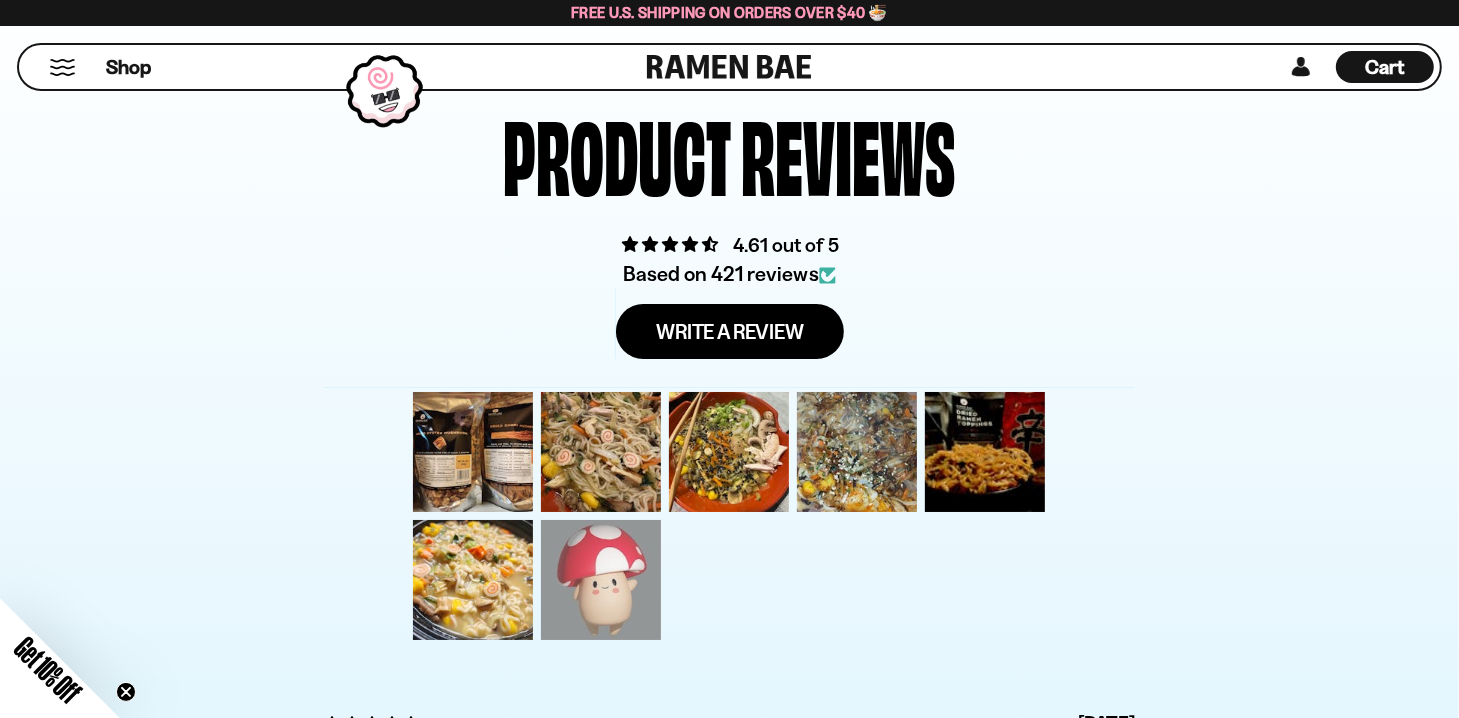 scroll, scrollTop: 6155, scrollLeft: 0, axis: vertical 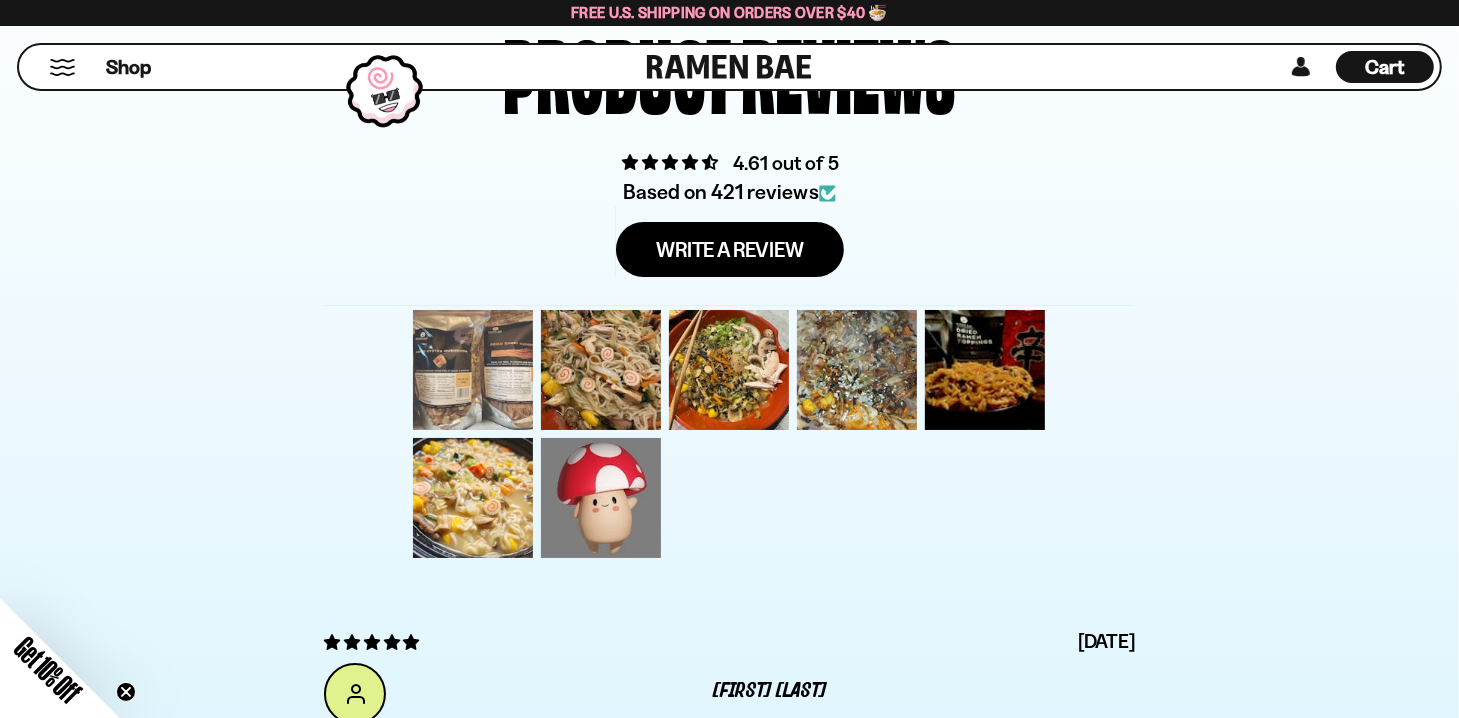 click at bounding box center [473, 370] 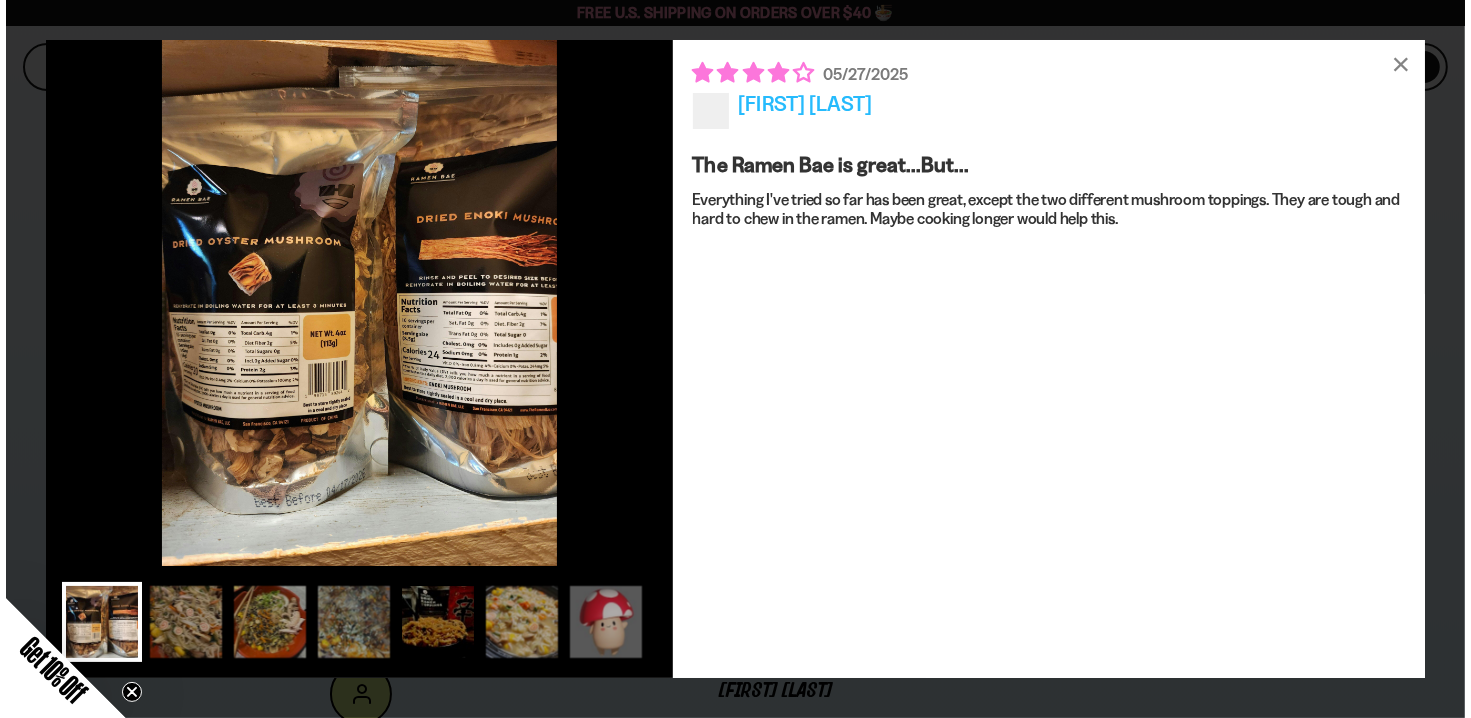 scroll, scrollTop: 6154, scrollLeft: 0, axis: vertical 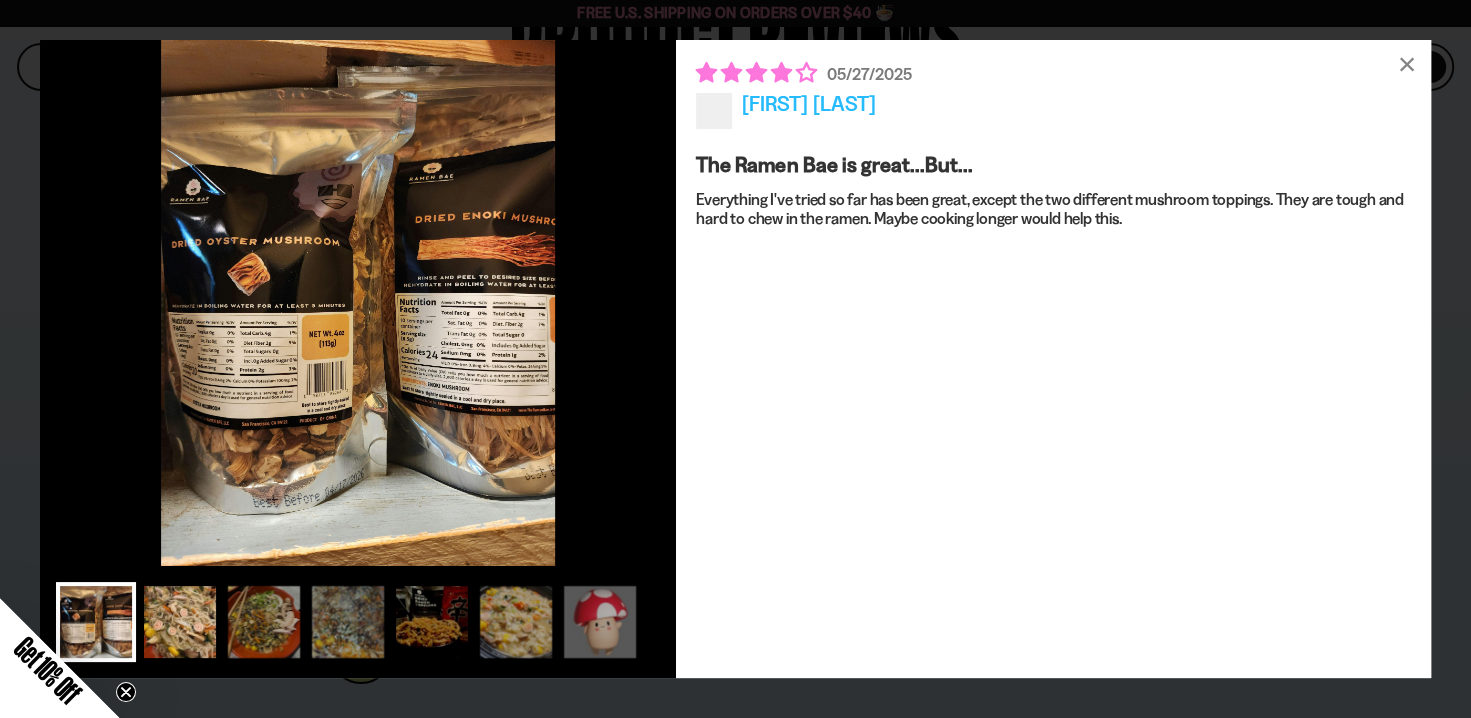 click at bounding box center (180, 622) 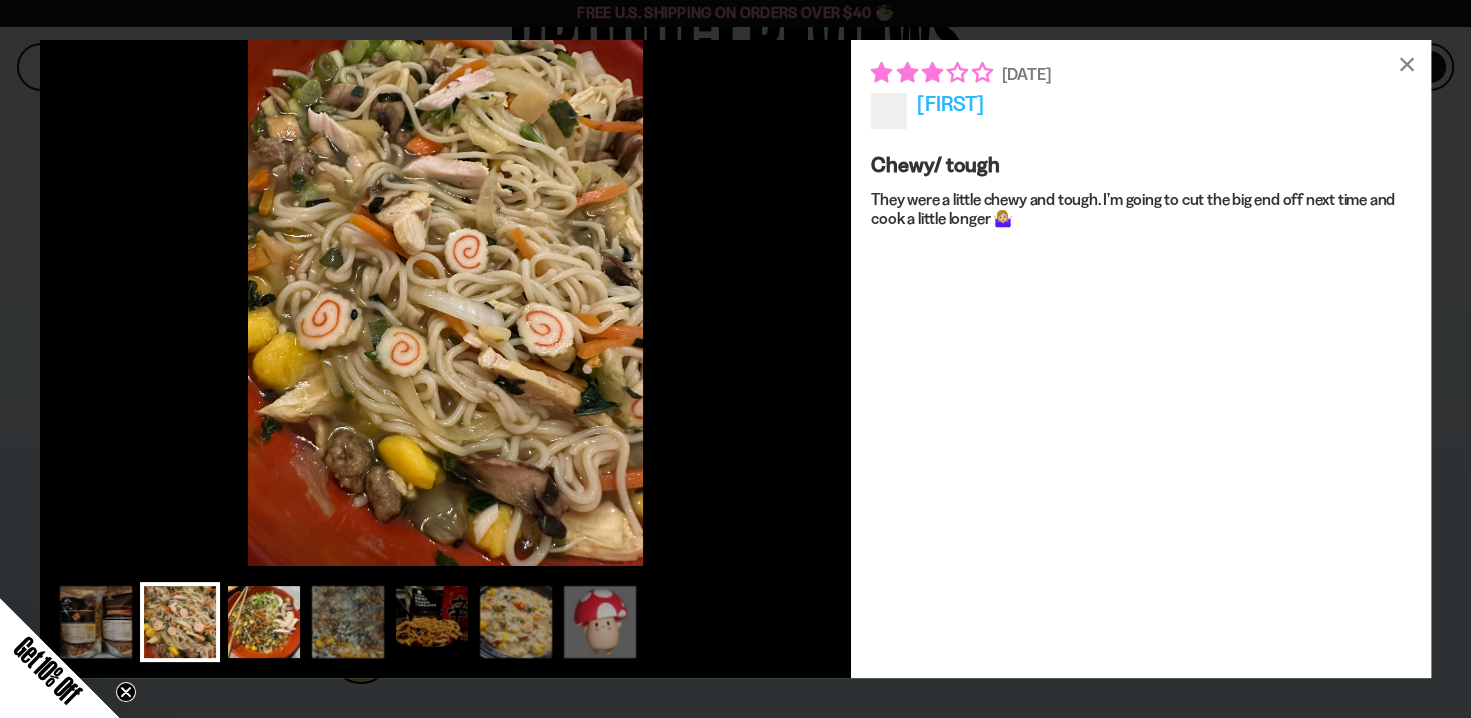 click at bounding box center (264, 622) 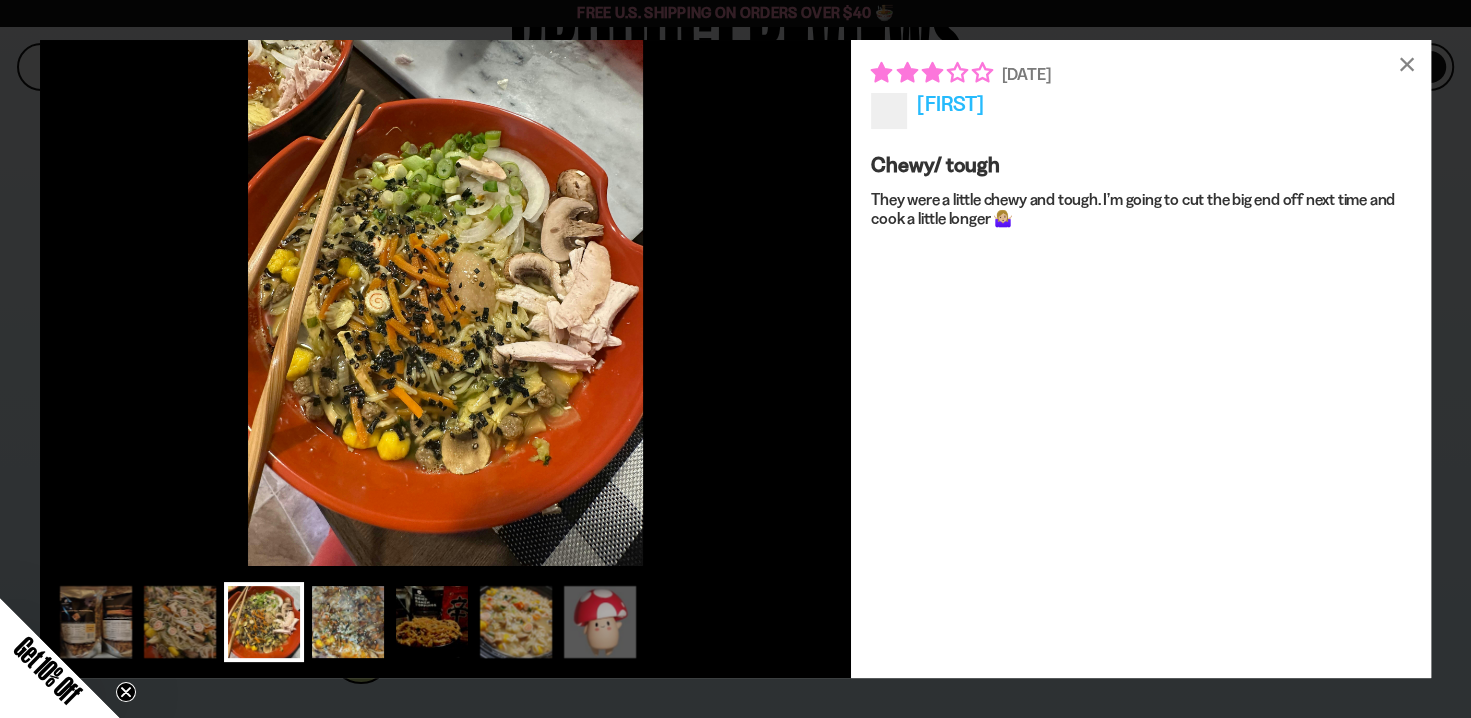 click at bounding box center [348, 622] 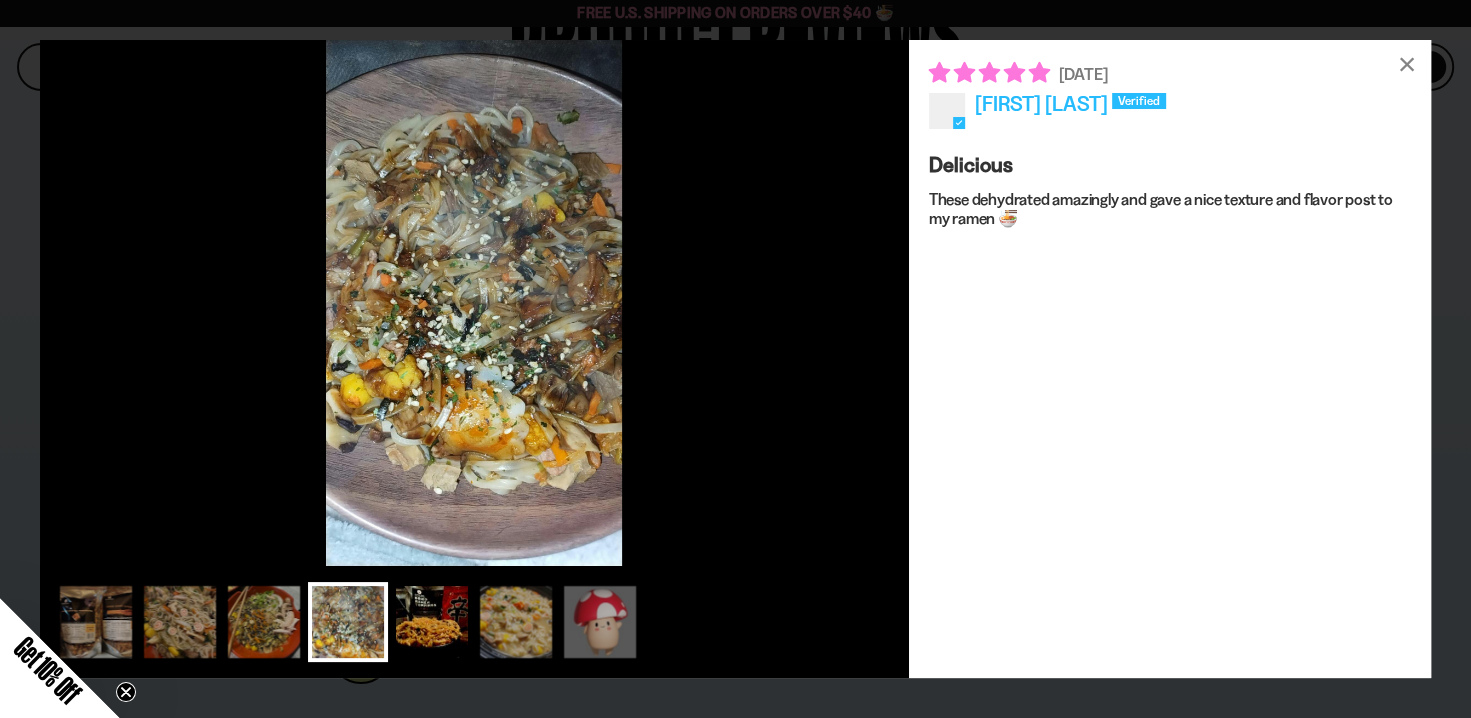 click at bounding box center (432, 622) 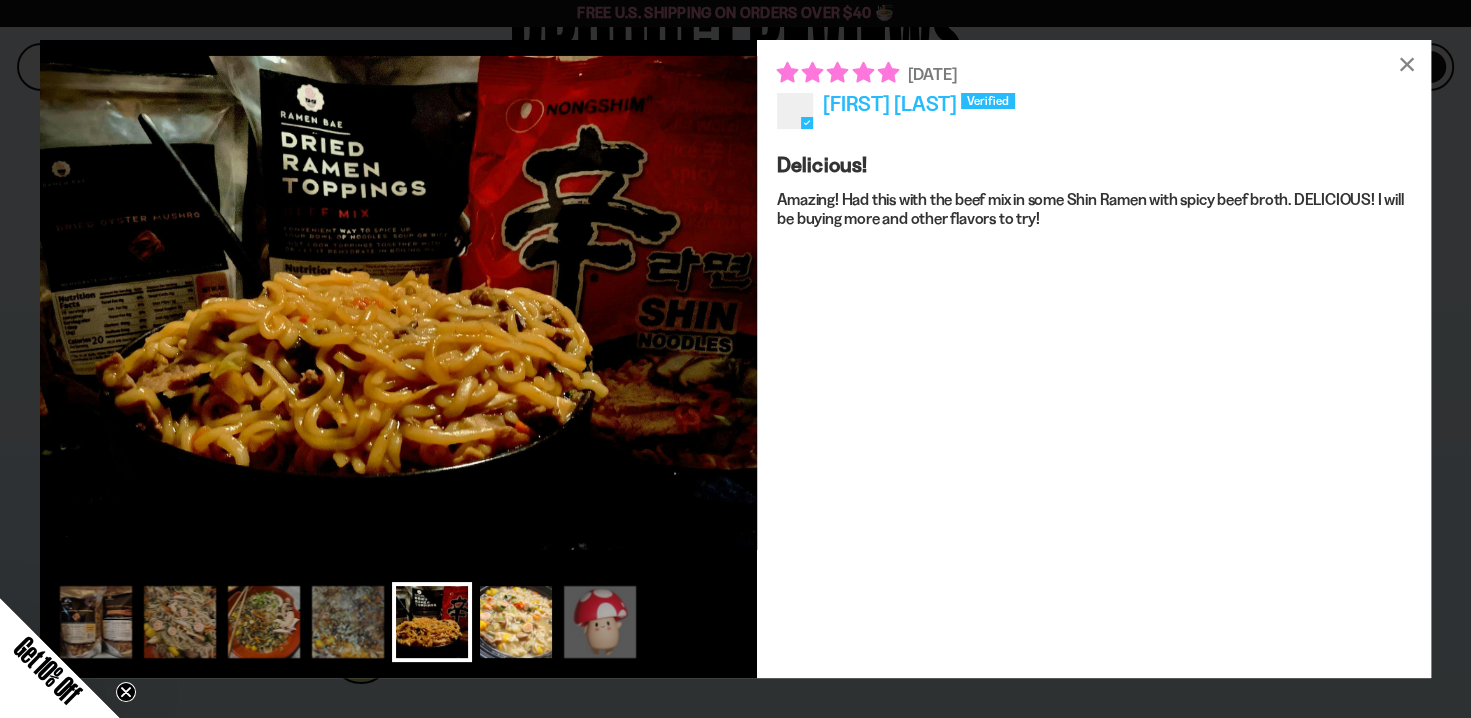 click at bounding box center [516, 622] 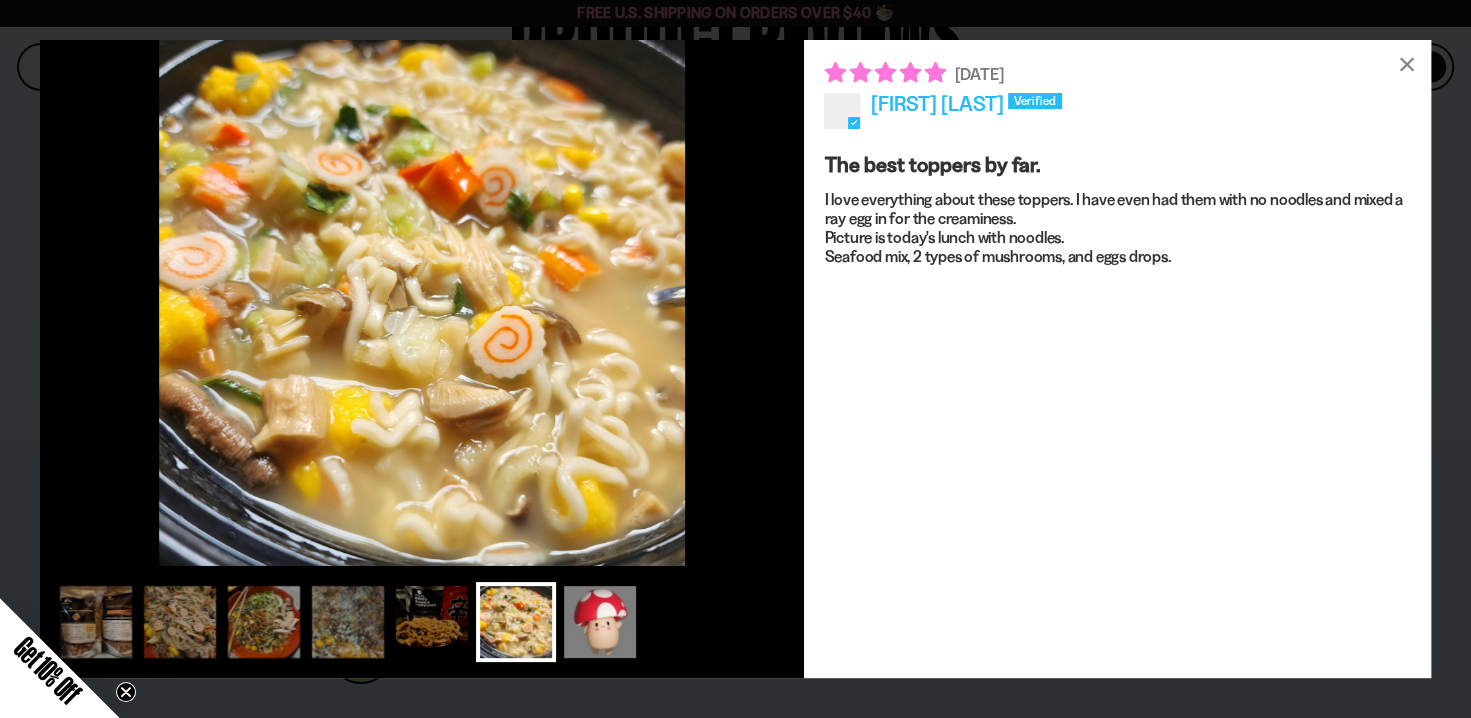 click at bounding box center (600, 622) 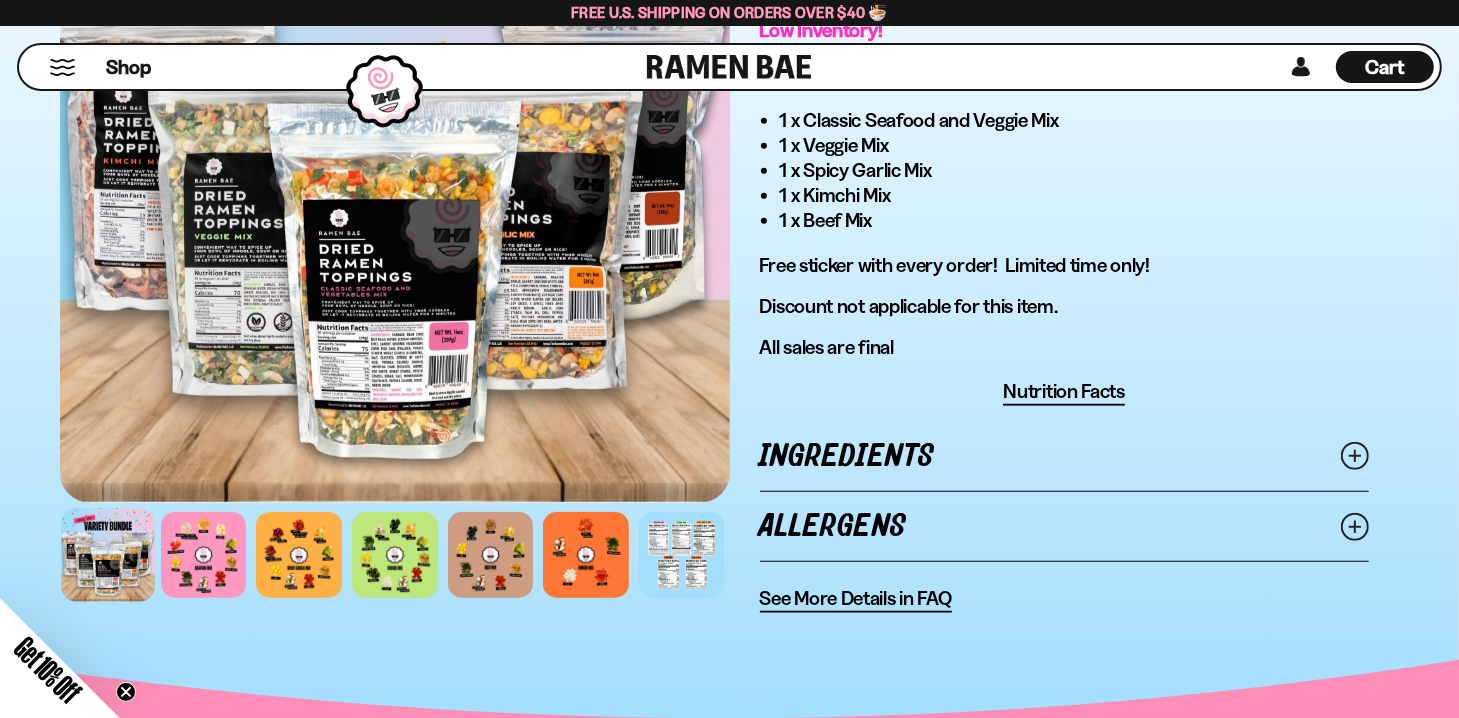 scroll, scrollTop: 1154, scrollLeft: 0, axis: vertical 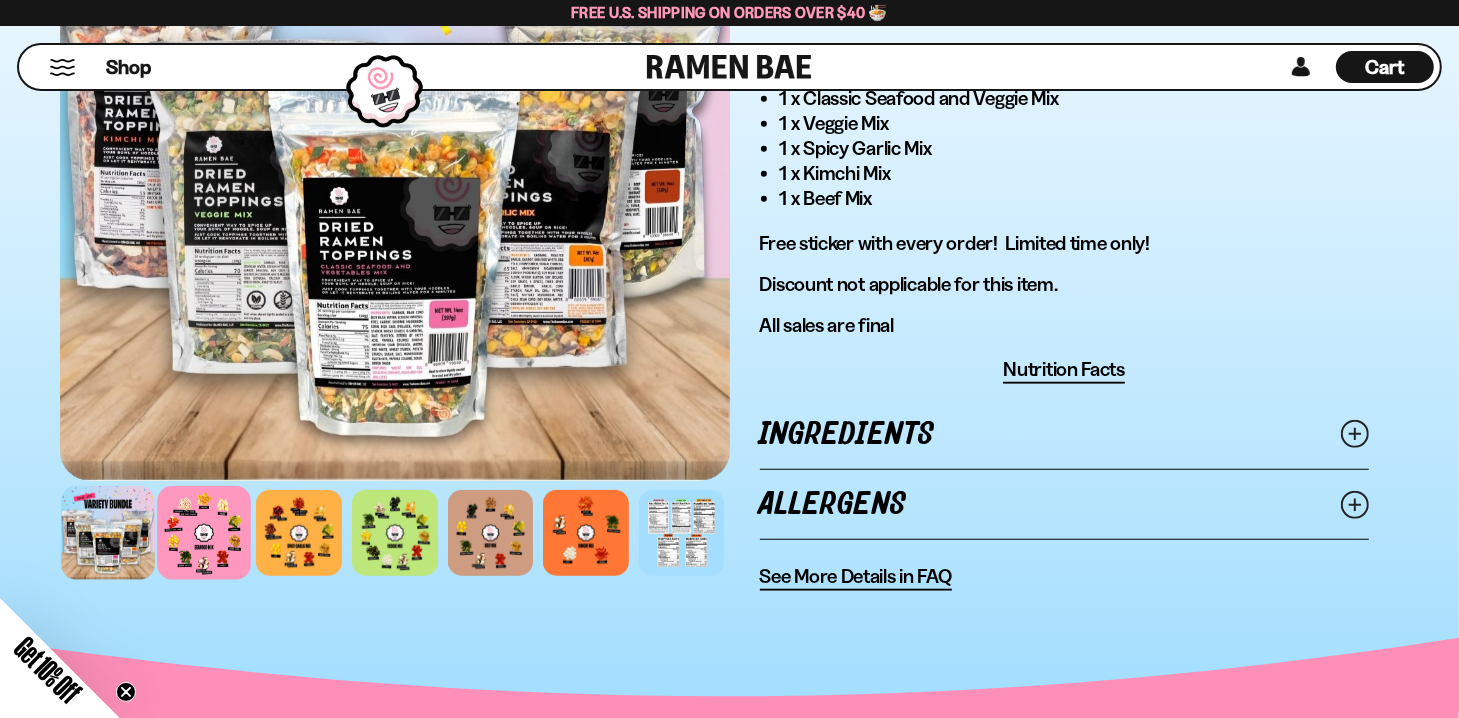 click at bounding box center (203, 533) 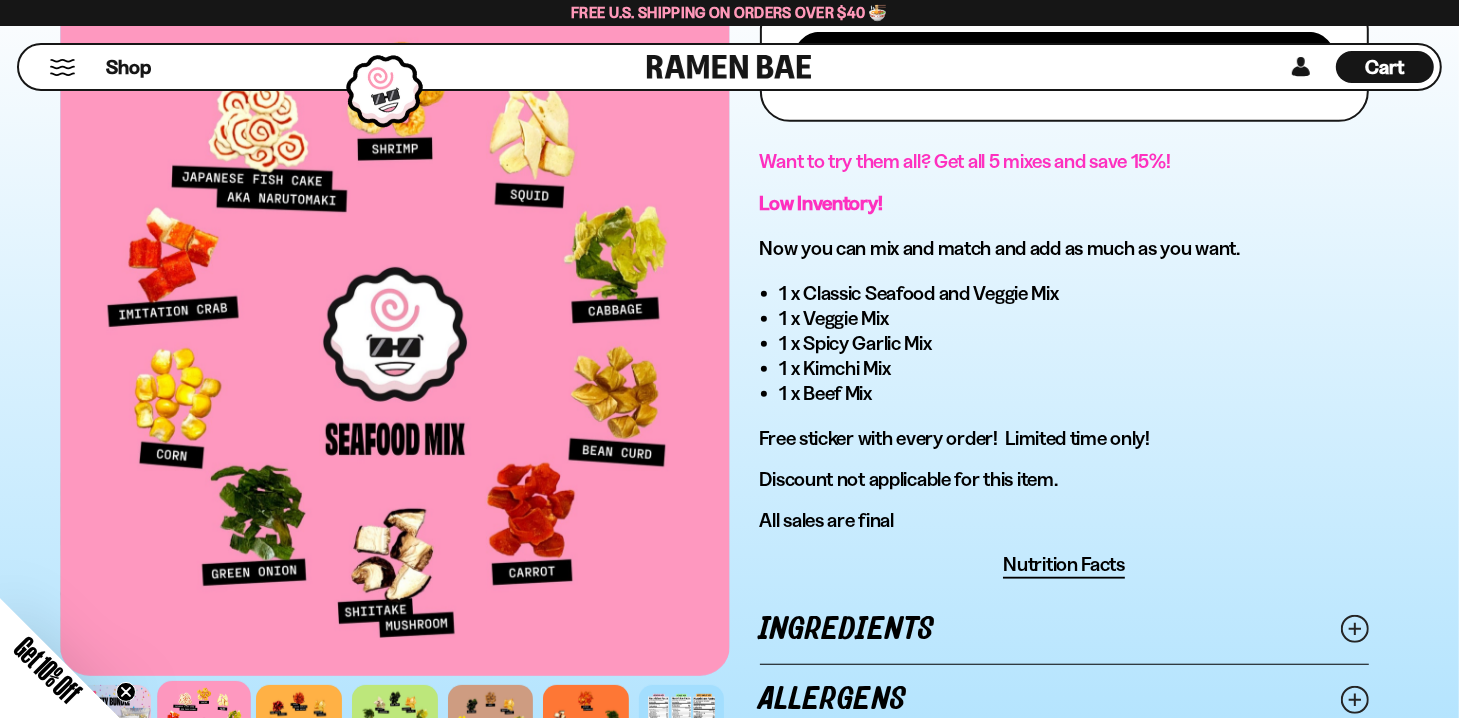 scroll, scrollTop: 923, scrollLeft: 0, axis: vertical 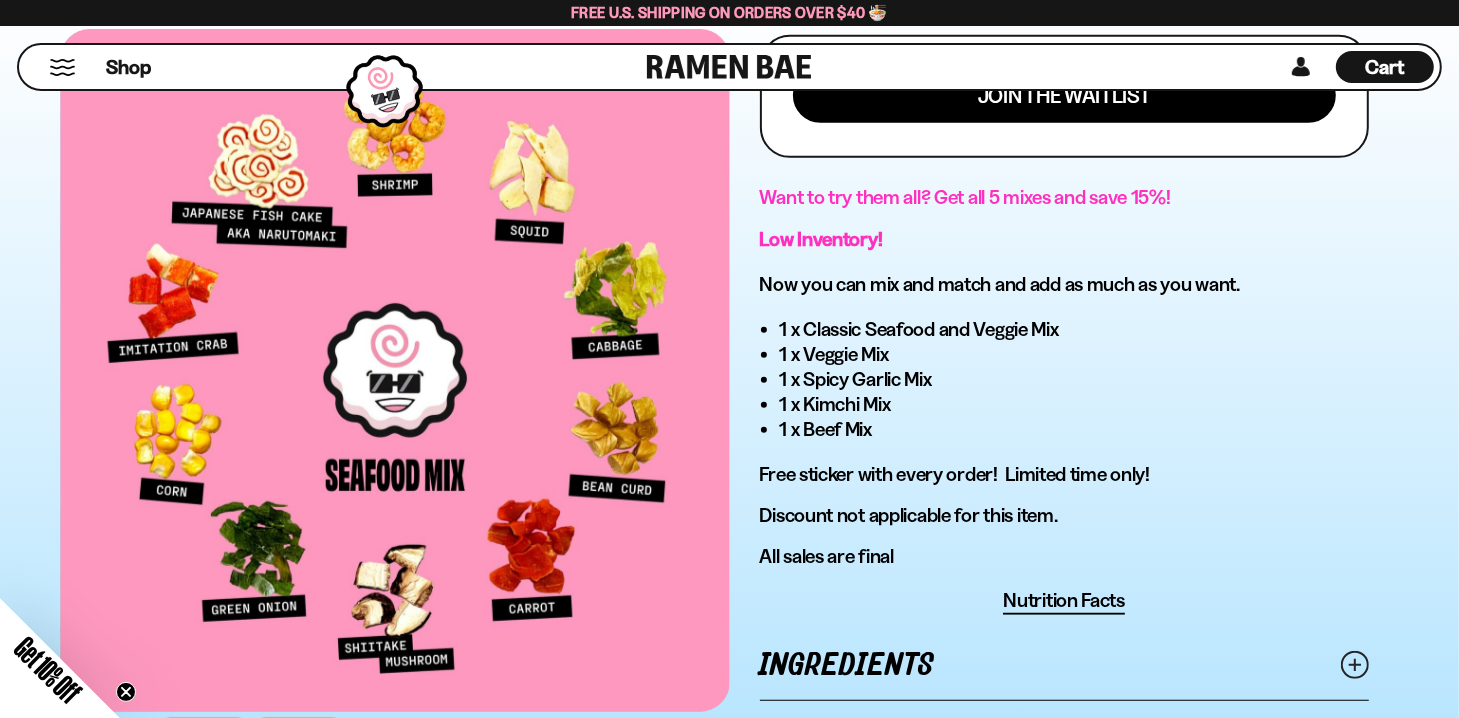 click at bounding box center (298, 764) 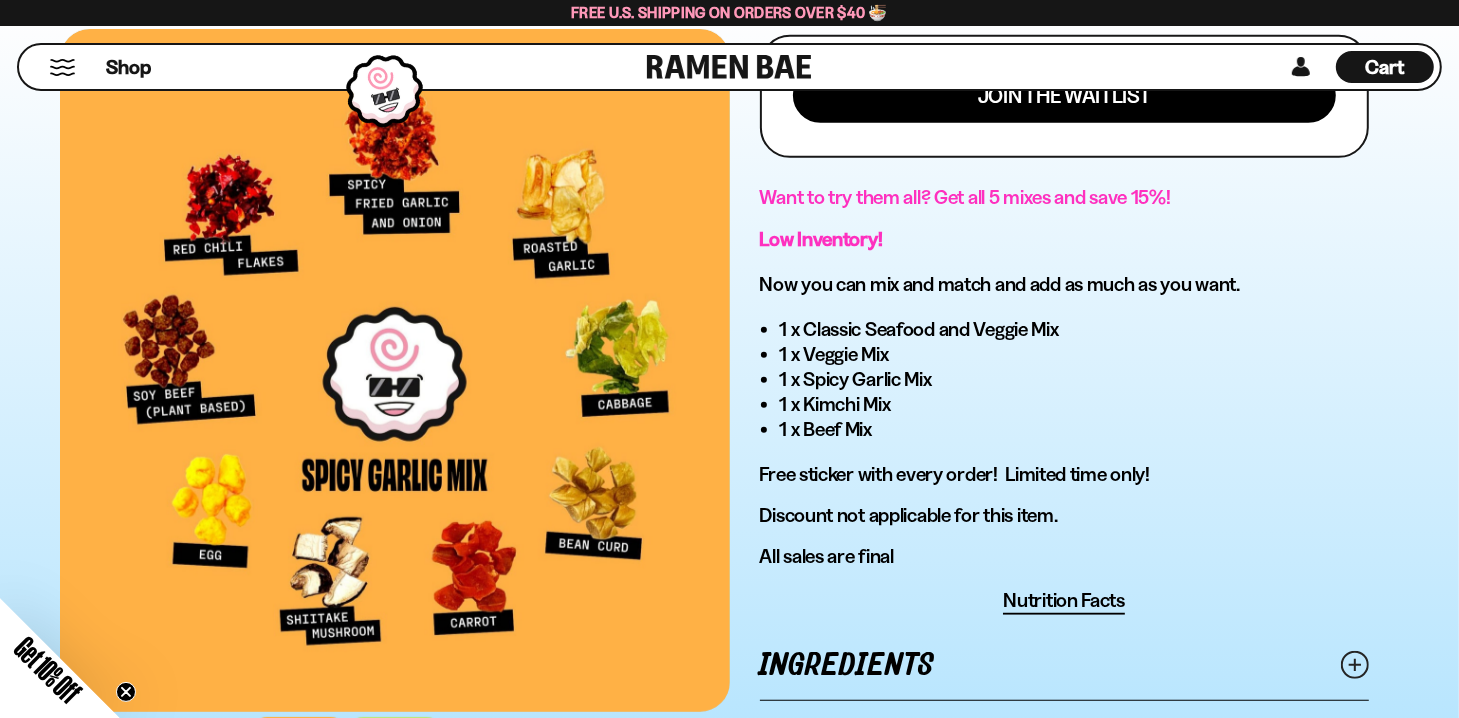 click at bounding box center [394, 764] 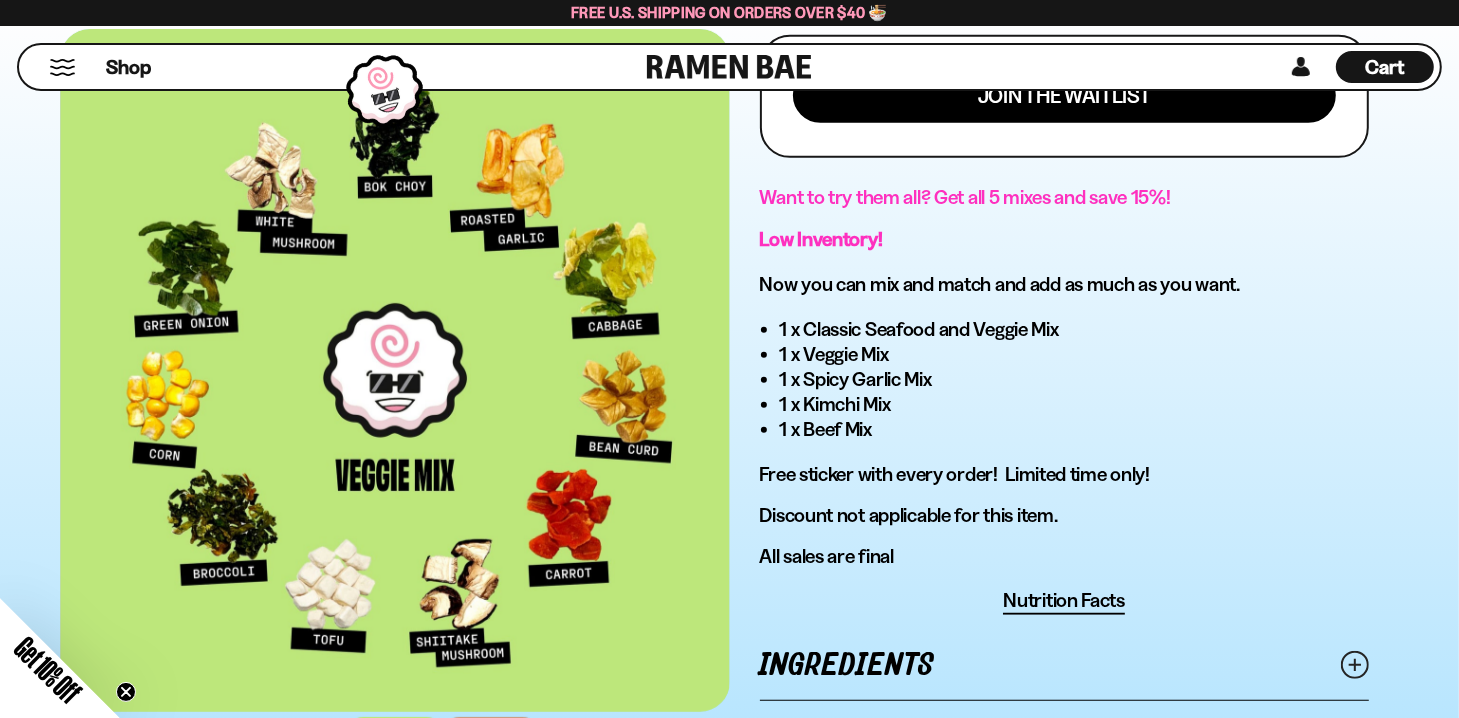 click at bounding box center [490, 764] 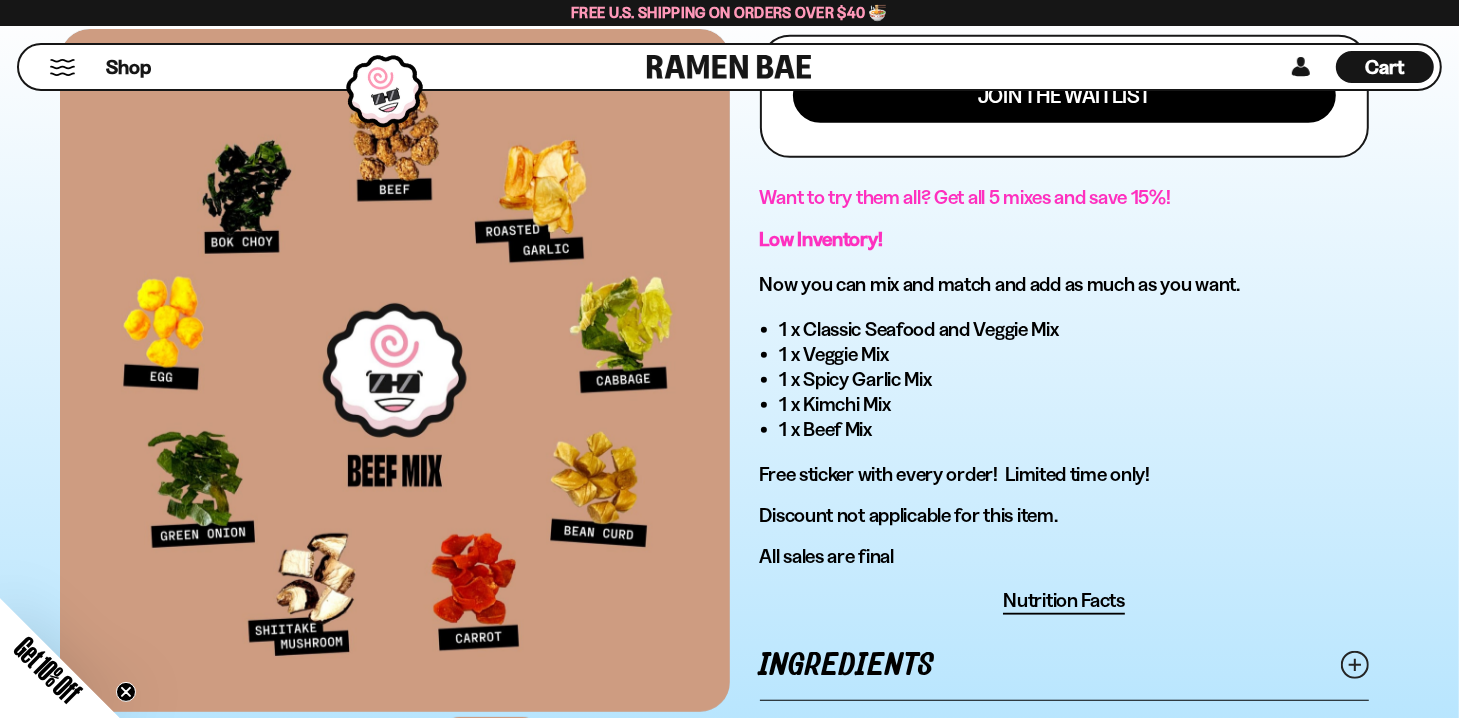click at bounding box center (490, 764) 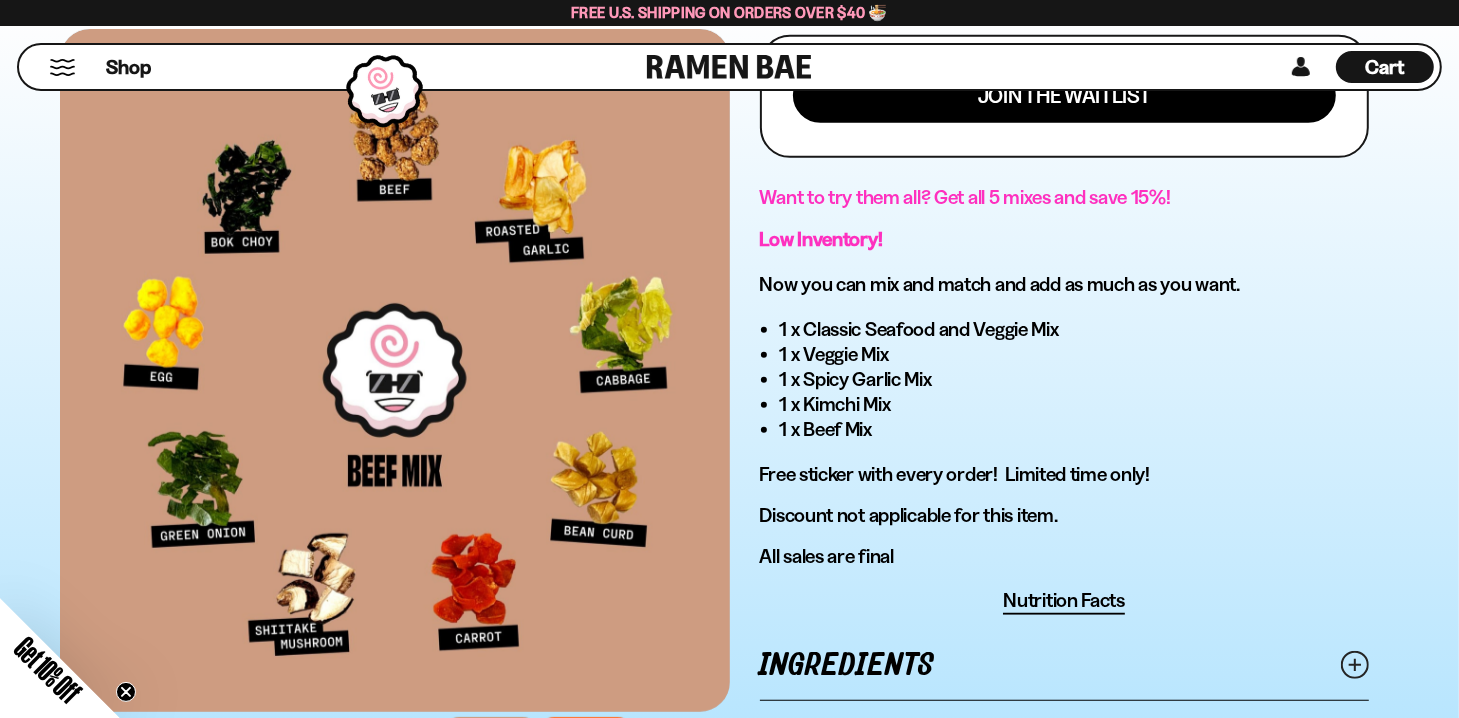 click at bounding box center [585, 764] 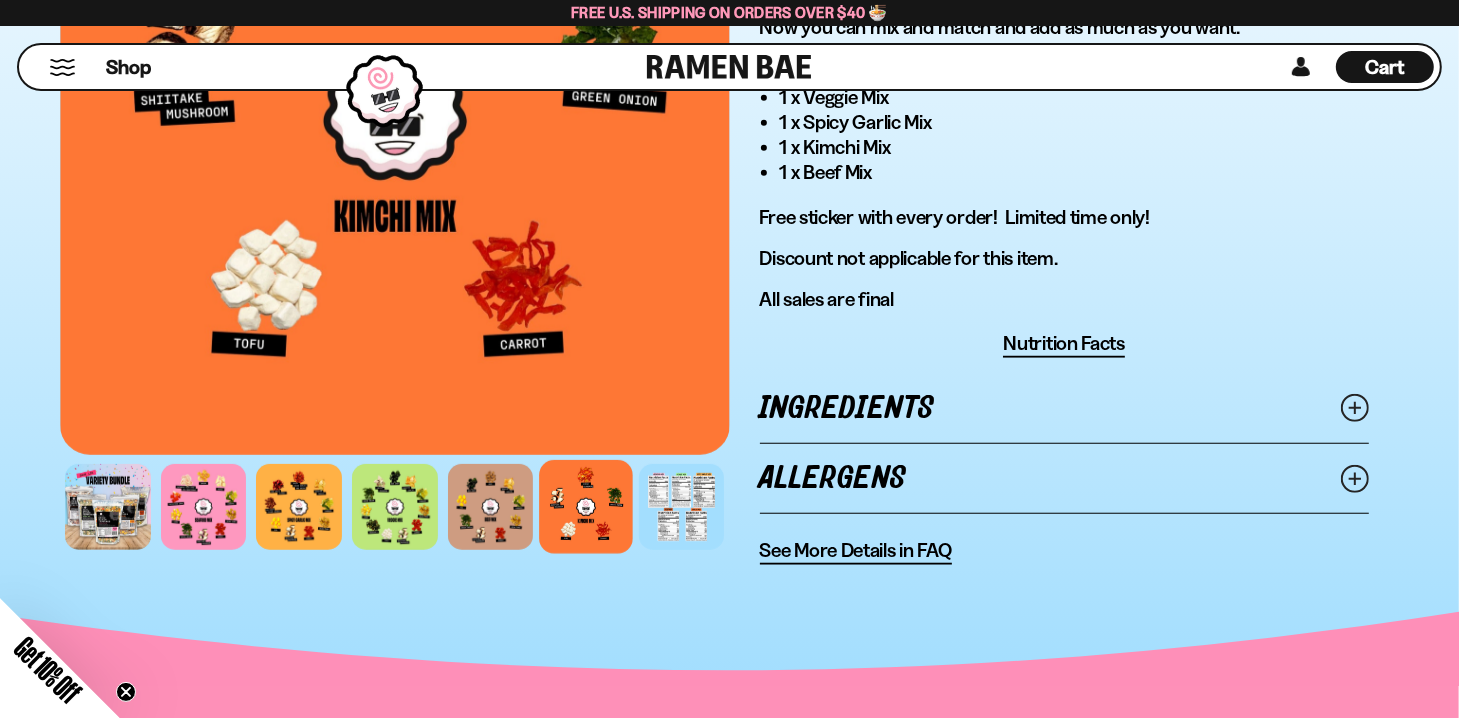 scroll, scrollTop: 1077, scrollLeft: 0, axis: vertical 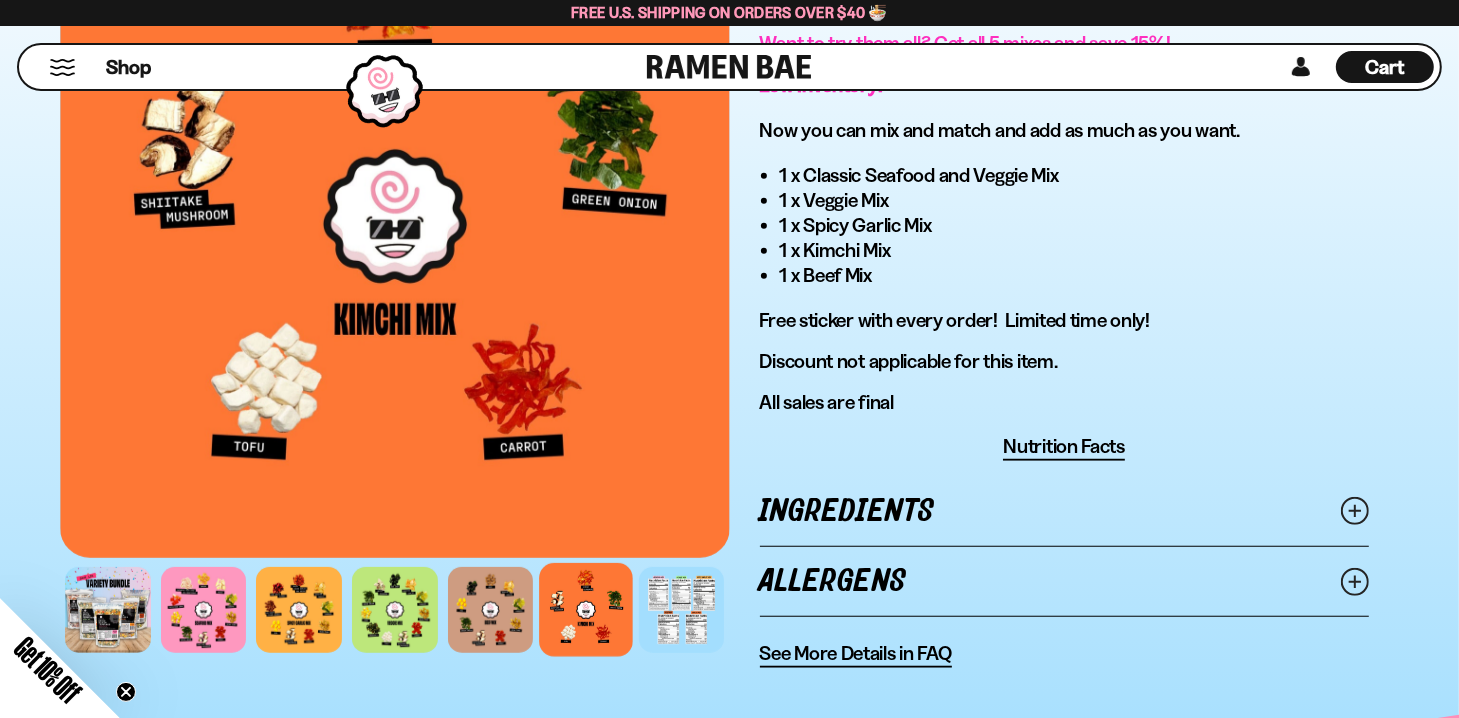 click on "See More Details in FAQ" at bounding box center (856, 653) 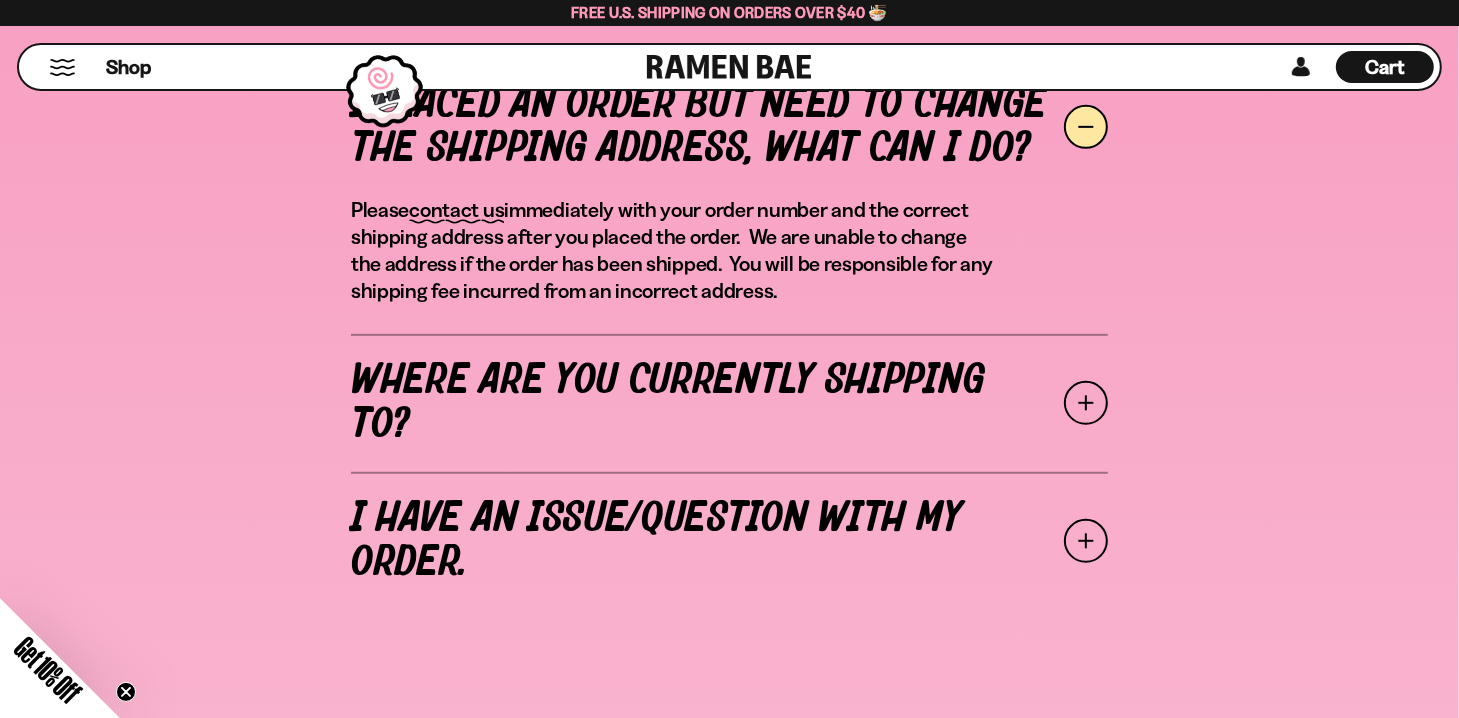 scroll, scrollTop: 769, scrollLeft: 0, axis: vertical 